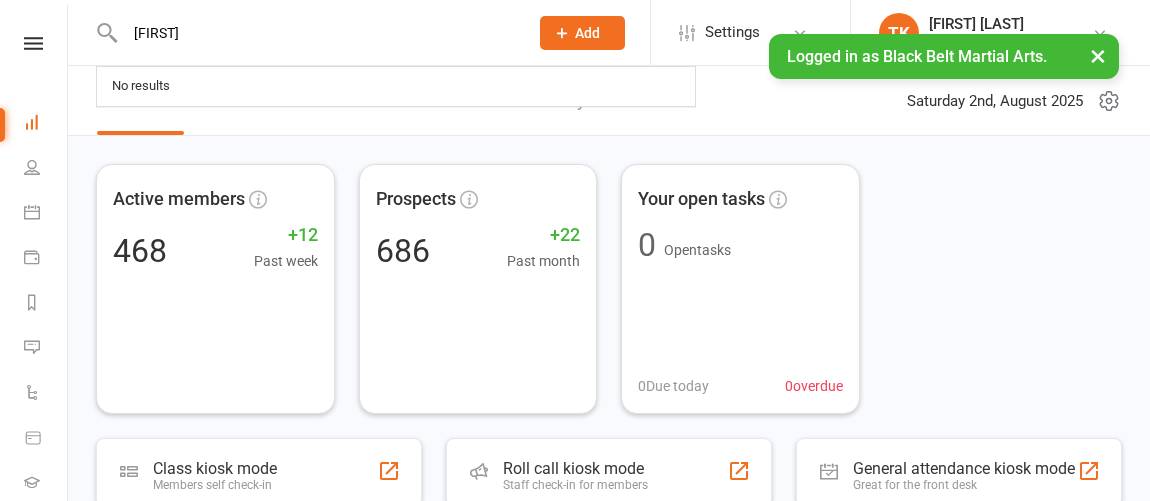 scroll, scrollTop: 0, scrollLeft: 0, axis: both 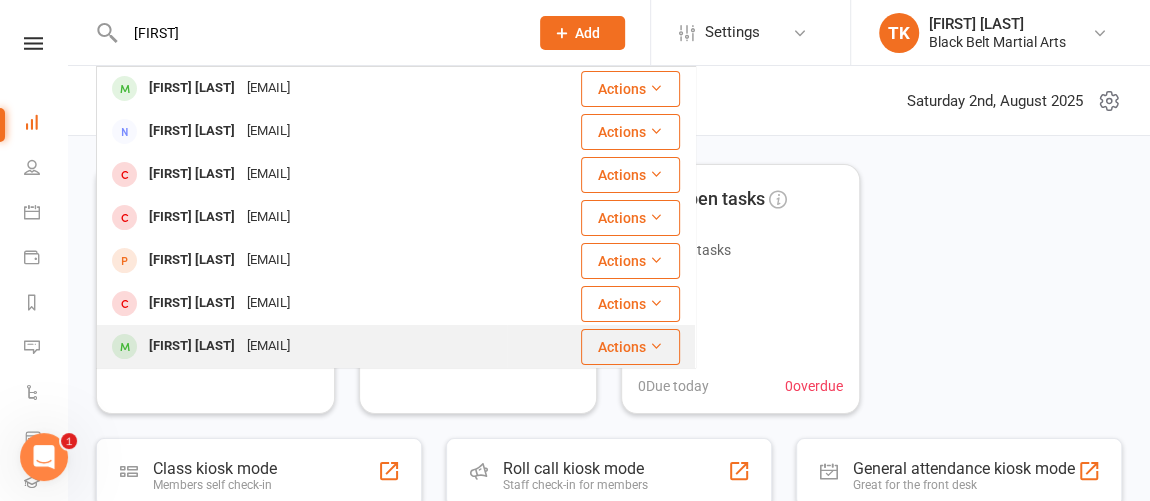 type on "[FIRST]" 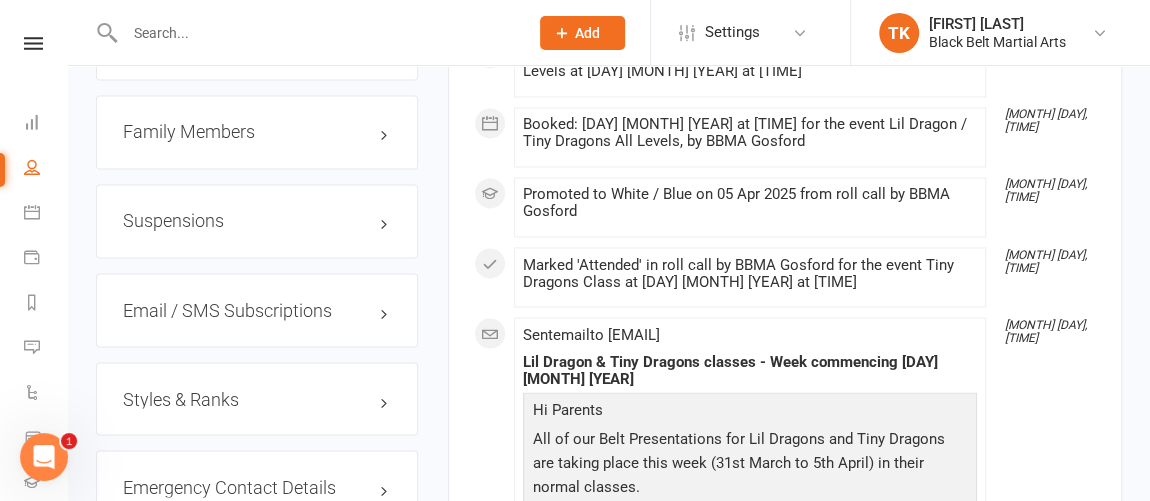 scroll, scrollTop: 1741, scrollLeft: 0, axis: vertical 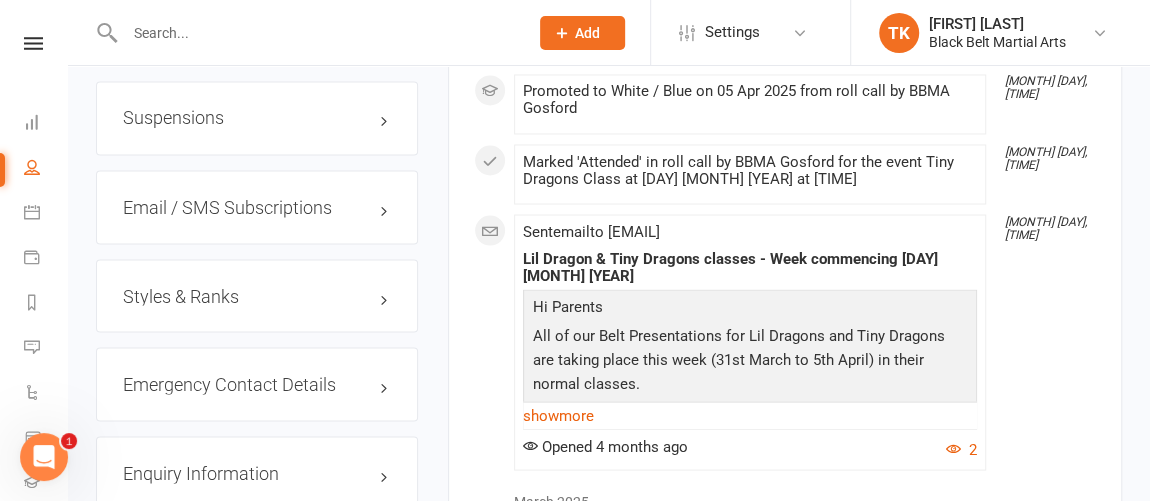 click on "Styles & Ranks" at bounding box center (257, 296) 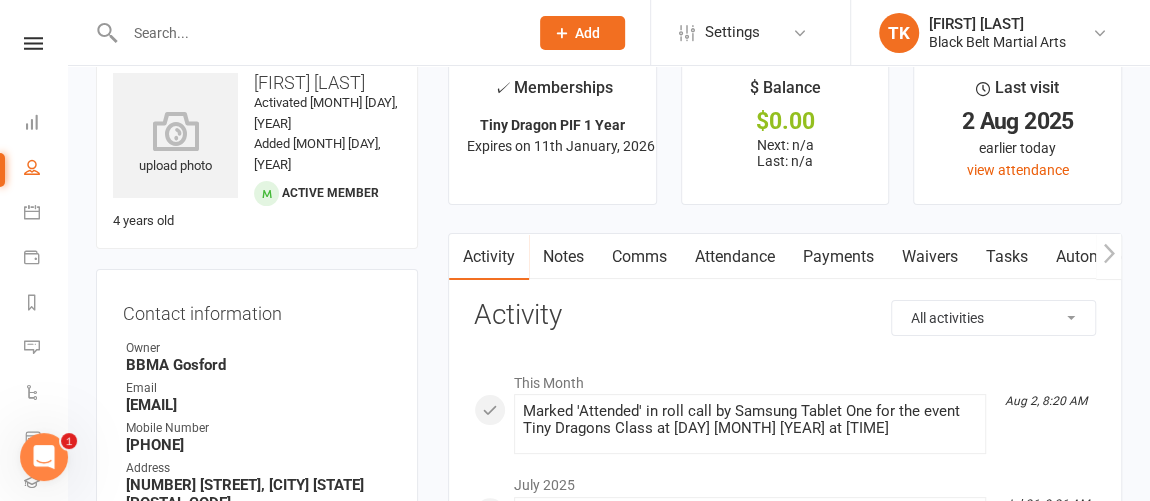 scroll, scrollTop: 0, scrollLeft: 0, axis: both 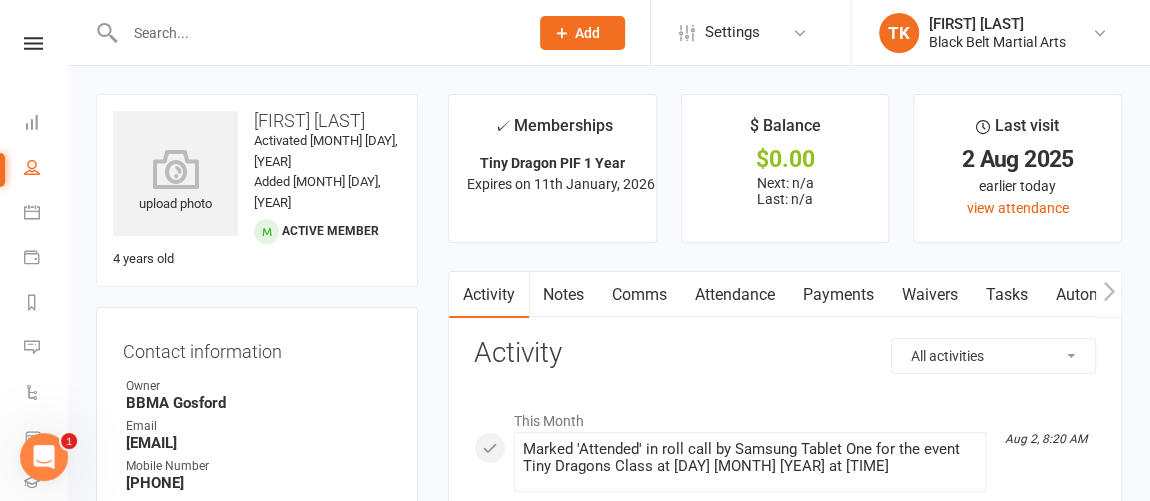 click on "Attendance" at bounding box center [735, 295] 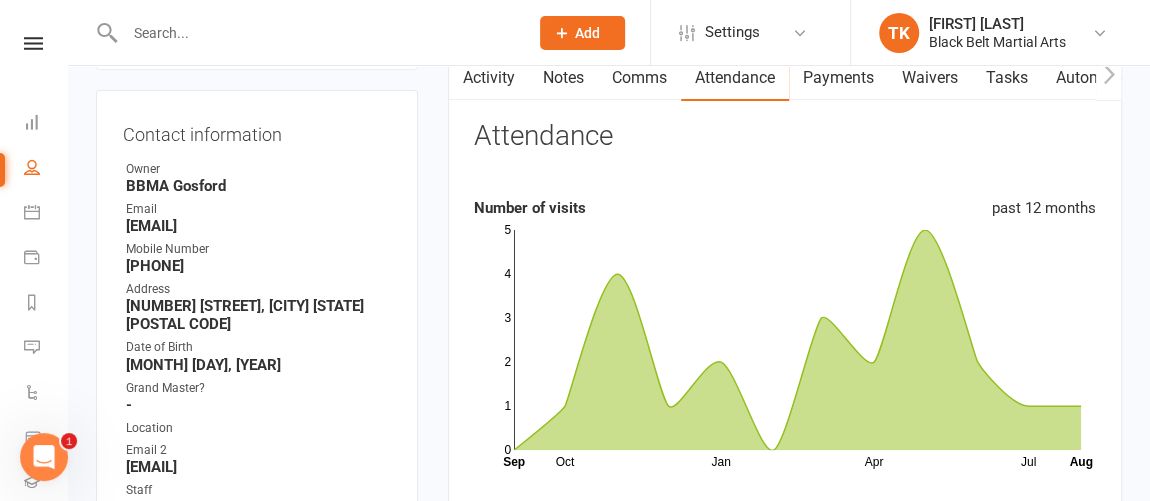 scroll, scrollTop: 221, scrollLeft: 0, axis: vertical 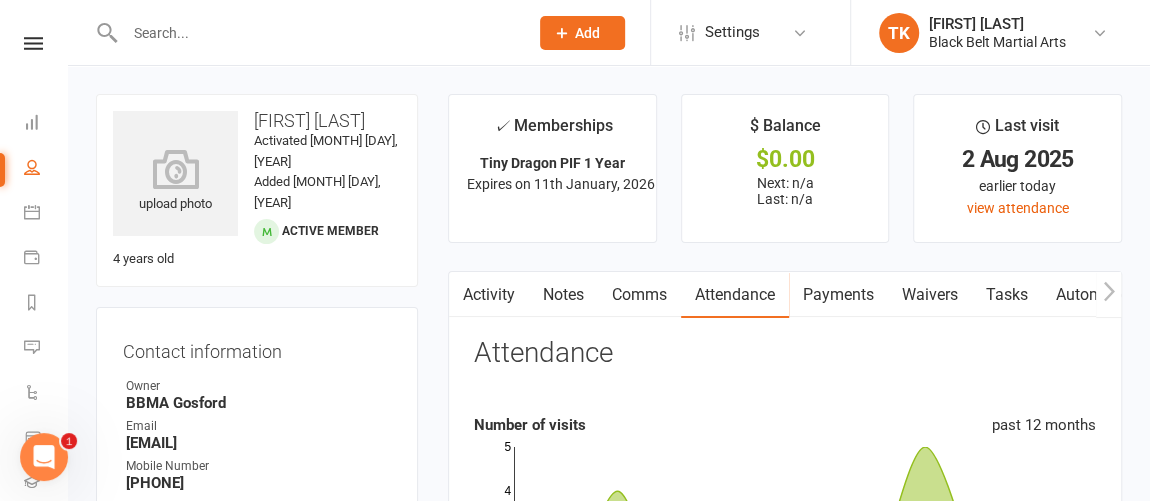 click at bounding box center [316, 33] 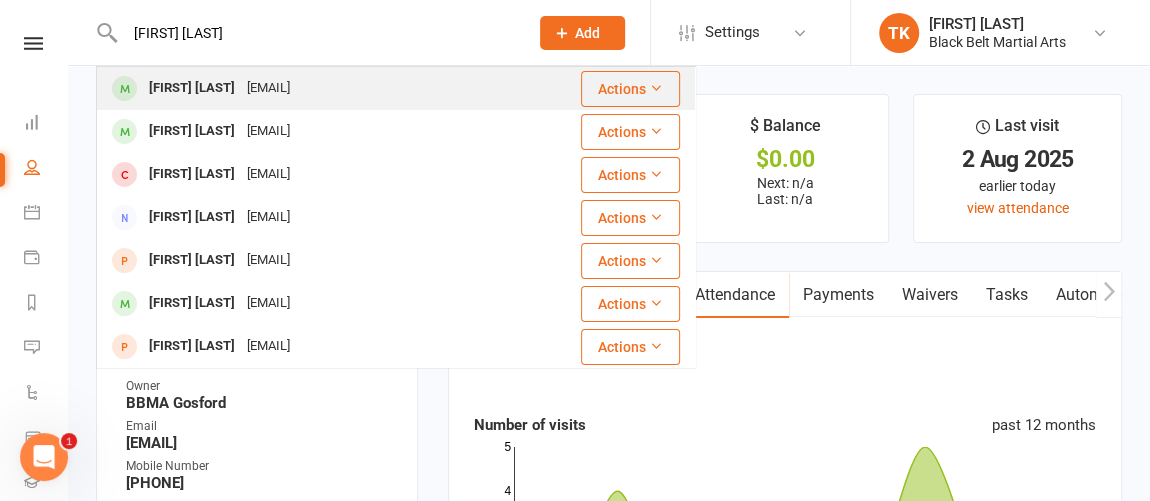 type on "[FIRST] [LAST]" 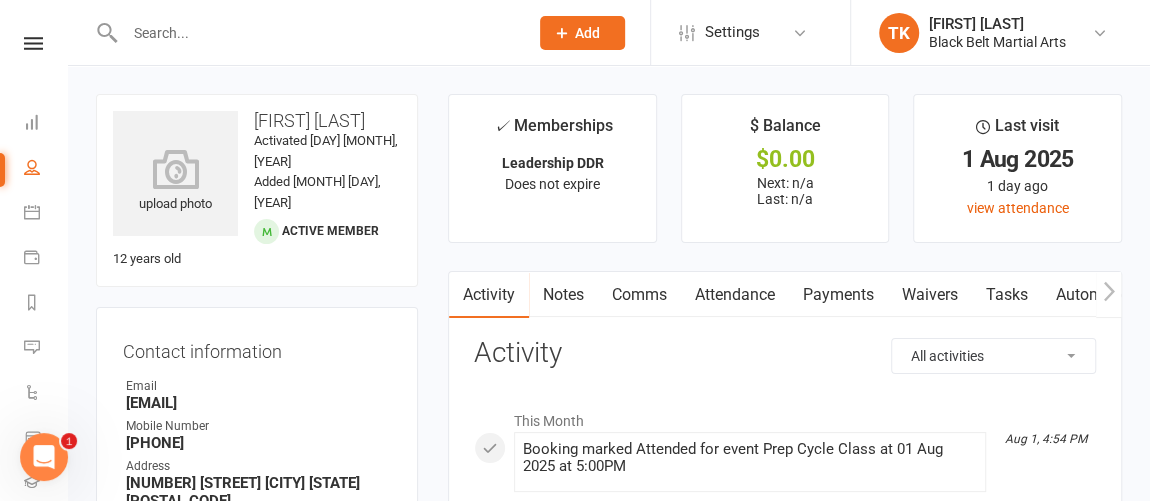 click on "[PHONE]" at bounding box center [258, 443] 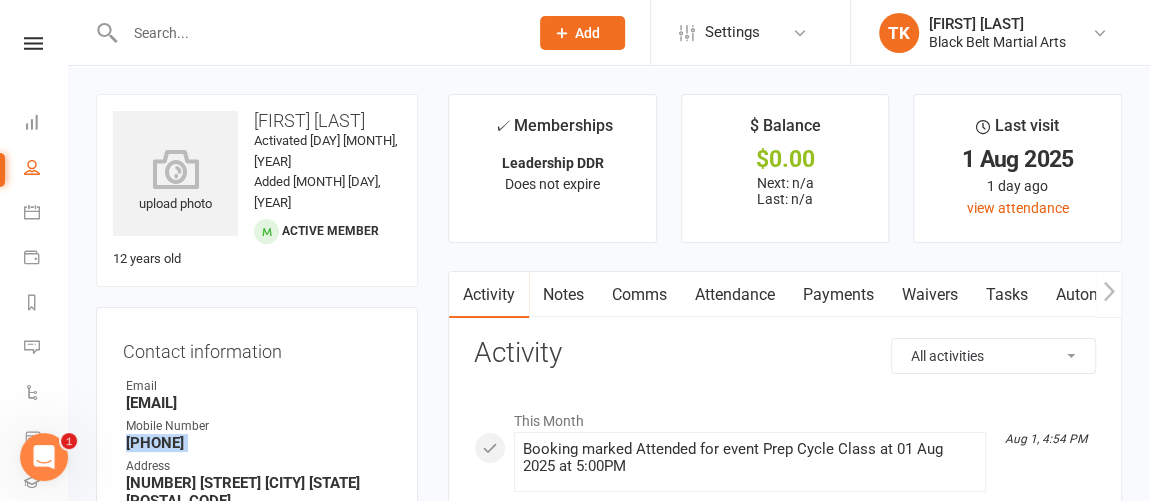 click on "[PHONE]" at bounding box center (258, 443) 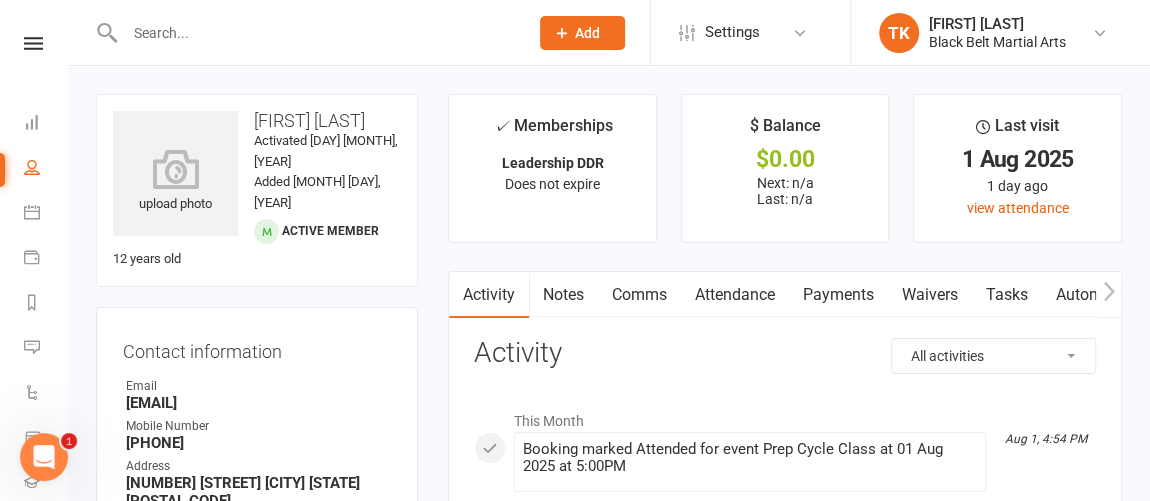 click on "[EMAIL]" at bounding box center [258, 403] 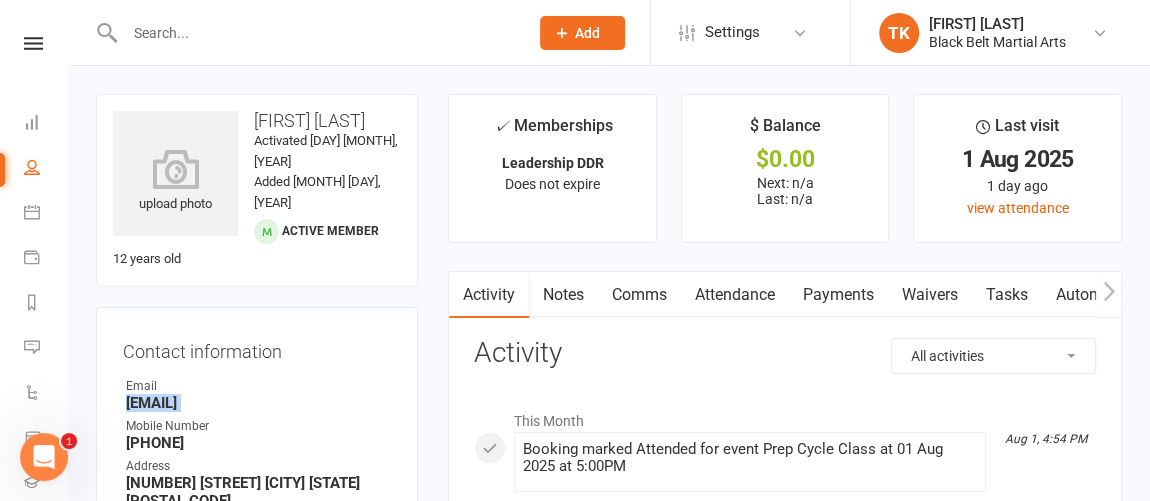 click on "[EMAIL]" at bounding box center (258, 403) 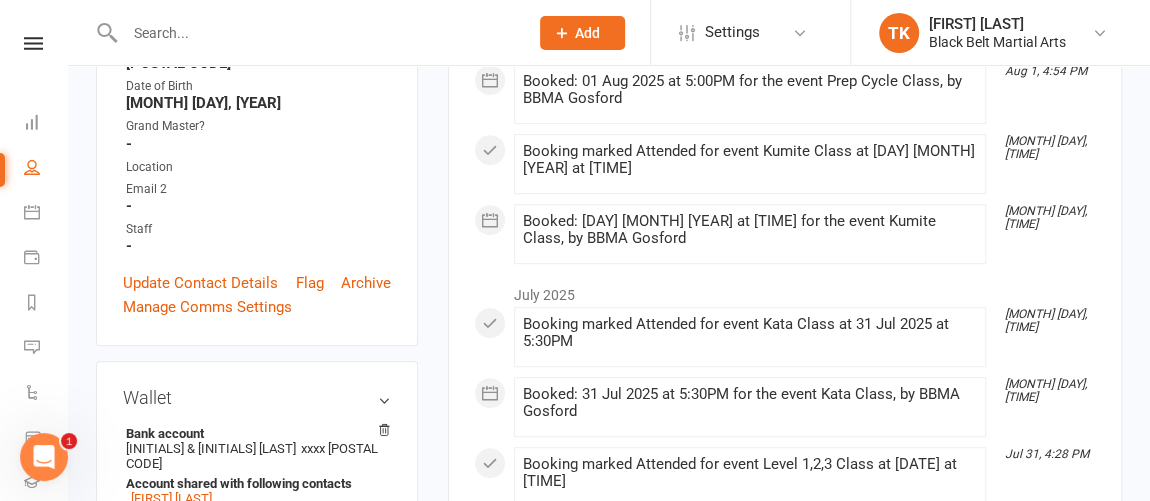 scroll, scrollTop: 1024, scrollLeft: 0, axis: vertical 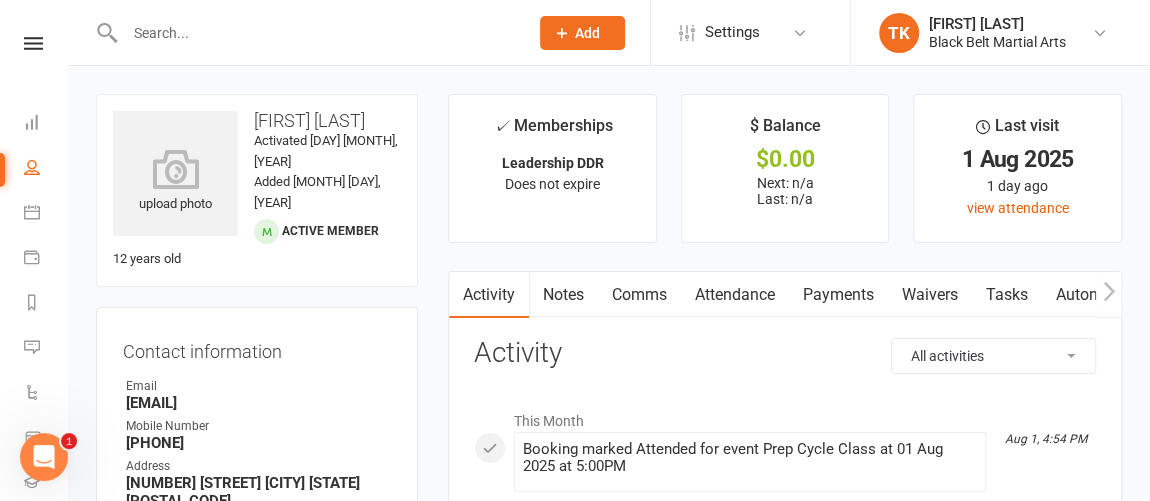 click at bounding box center (316, 33) 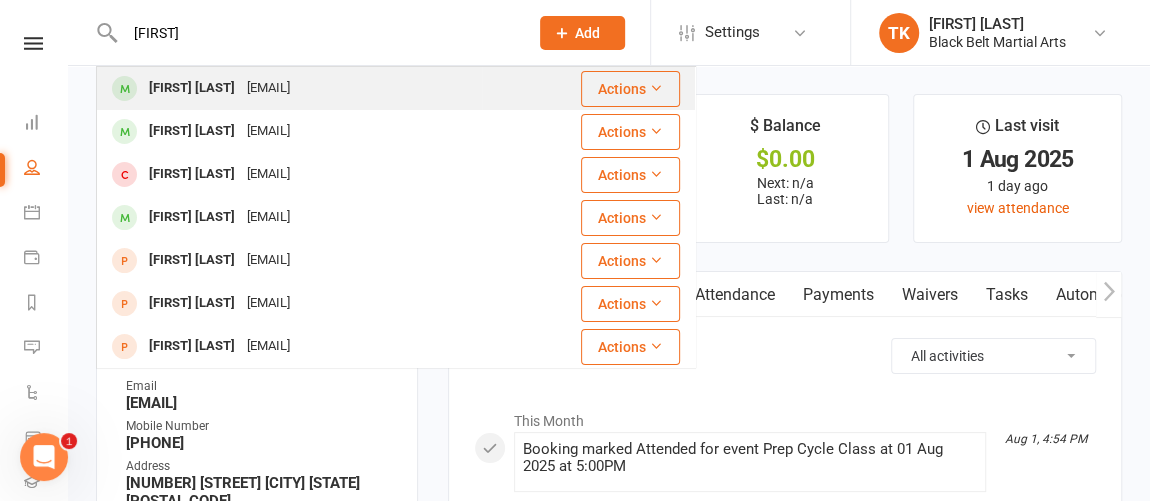 type on "[FIRST]" 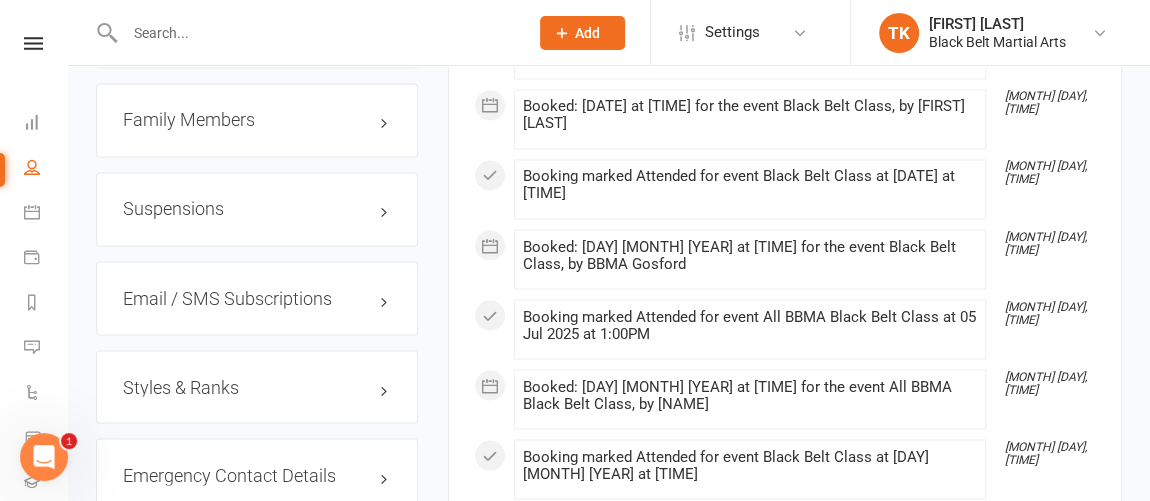 scroll, scrollTop: 1735, scrollLeft: 0, axis: vertical 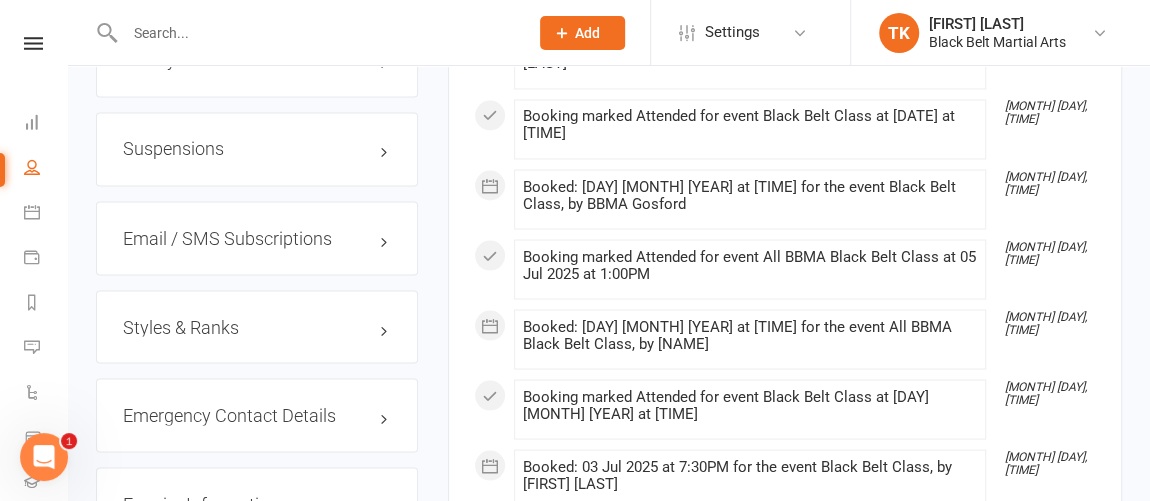 click on "Styles & Ranks" at bounding box center [257, 327] 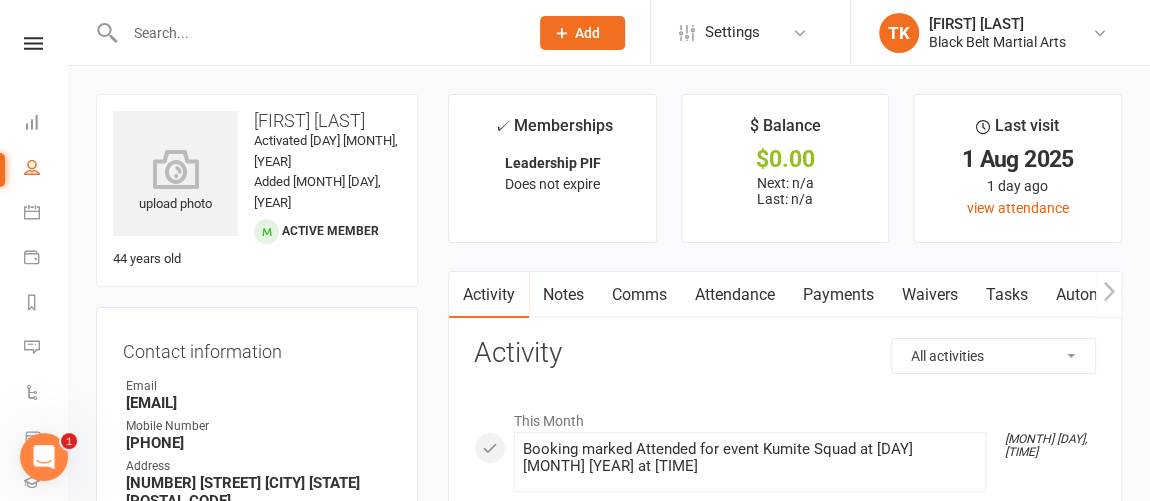scroll, scrollTop: 258, scrollLeft: 0, axis: vertical 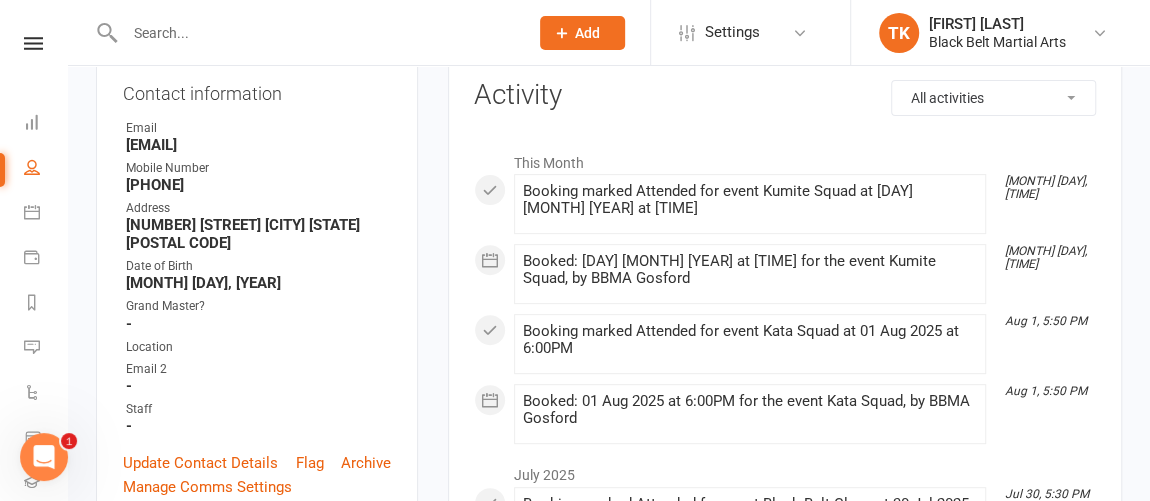 click on "[PHONE]" at bounding box center [258, 185] 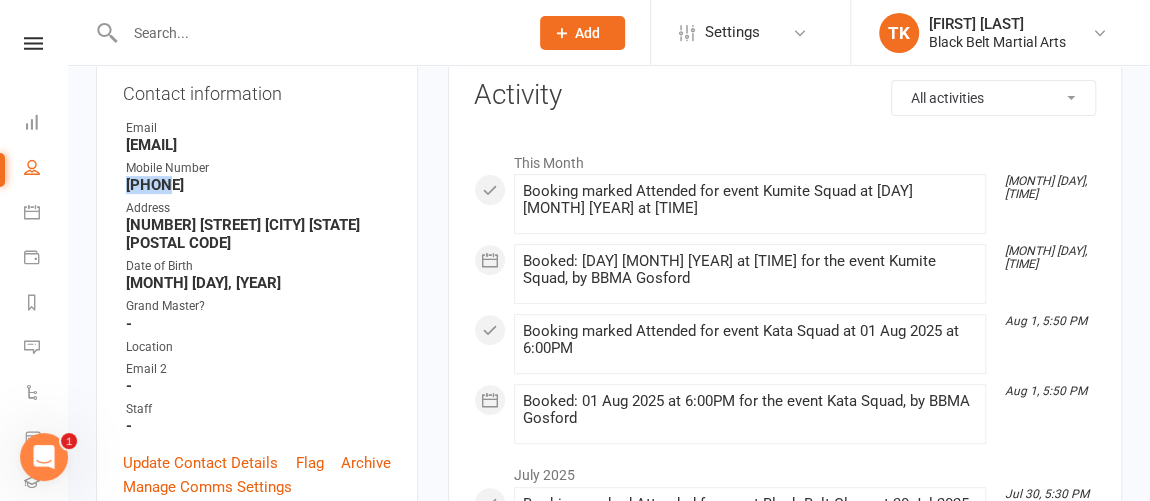 click on "[PHONE]" at bounding box center (258, 185) 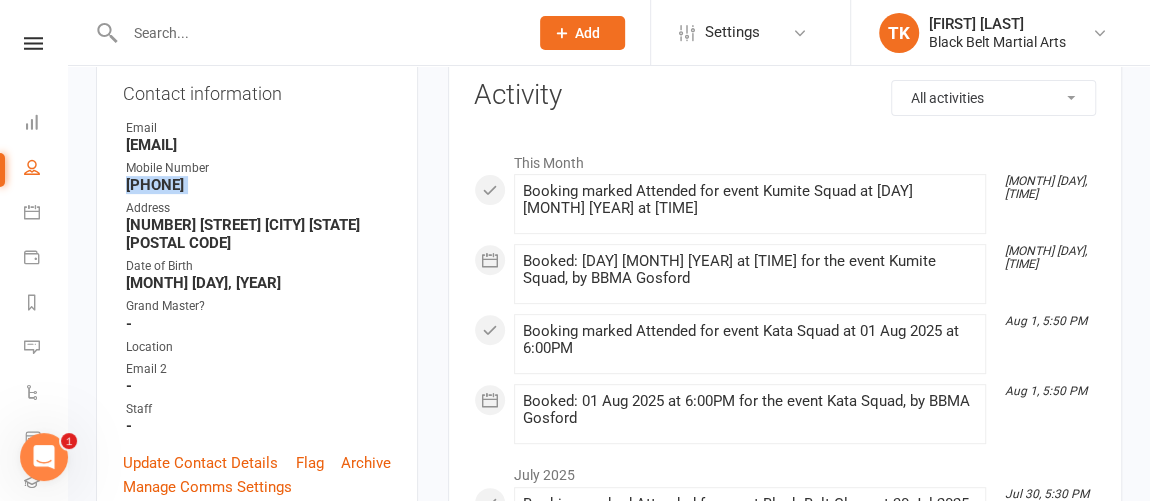 click on "[PHONE]" at bounding box center (258, 185) 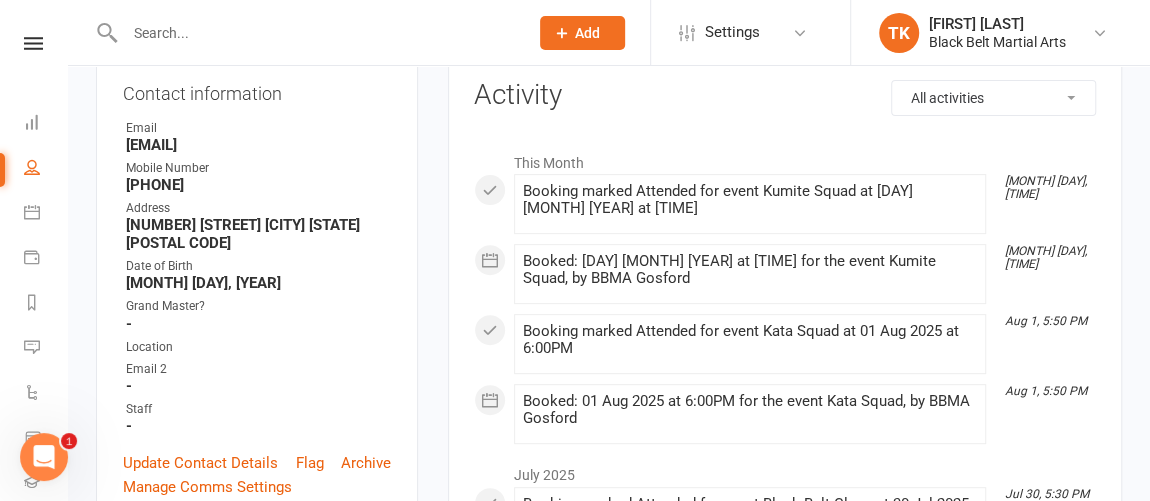 click on "[EMAIL]" at bounding box center (258, 145) 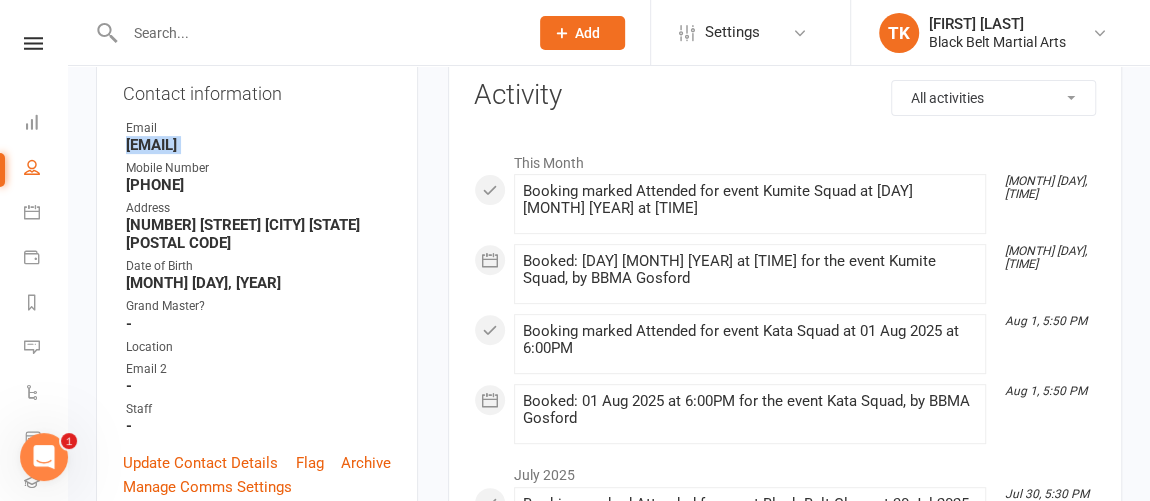click on "[EMAIL]" at bounding box center (258, 145) 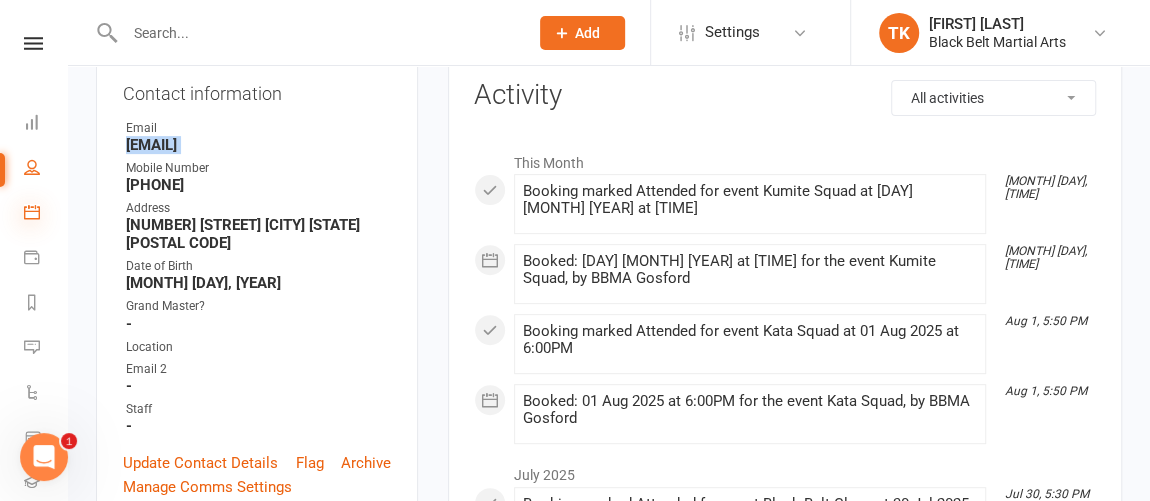 click at bounding box center (32, 212) 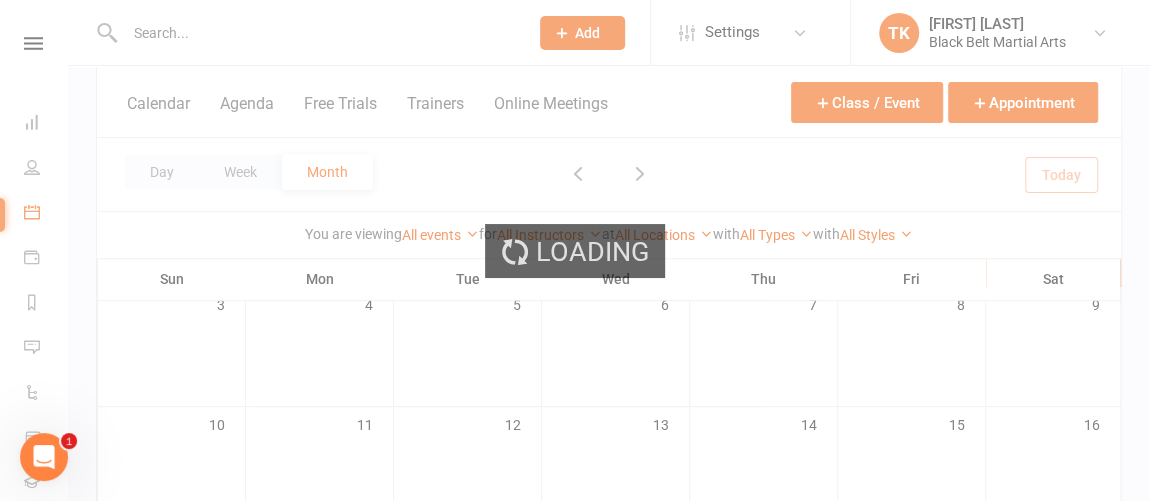 scroll, scrollTop: 0, scrollLeft: 0, axis: both 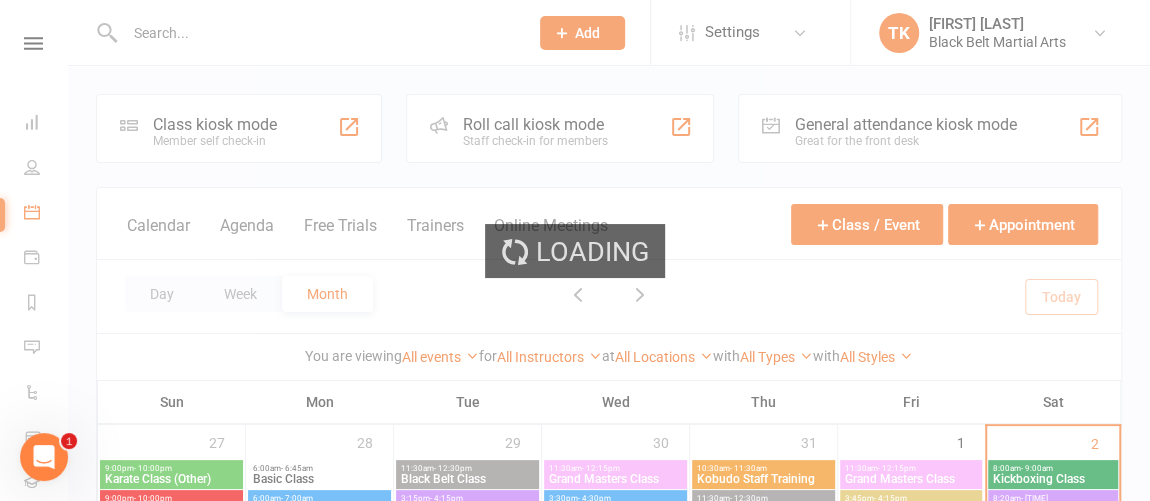 click on "Loading" at bounding box center (575, 250) 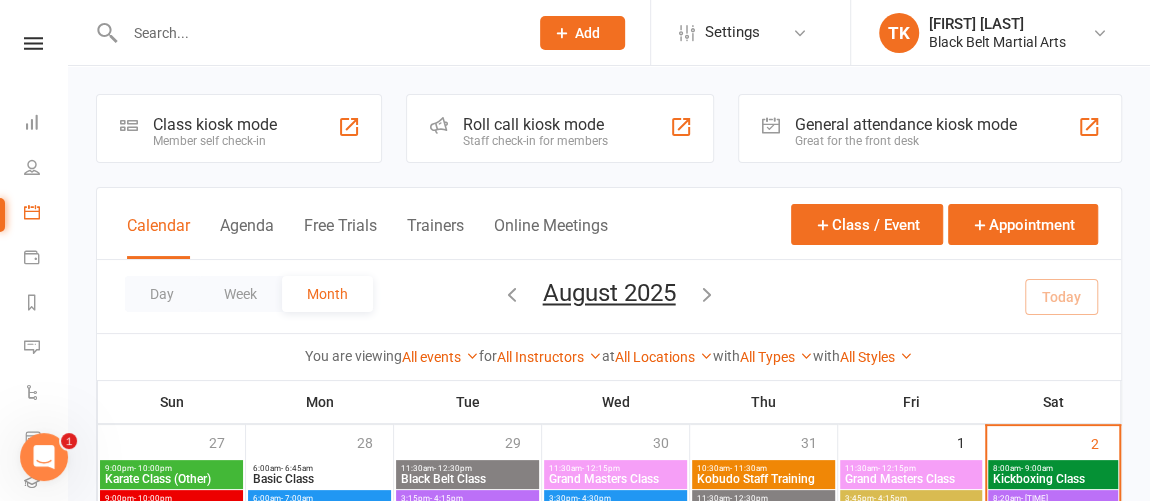 click on "Staff check-in for members" at bounding box center [535, 141] 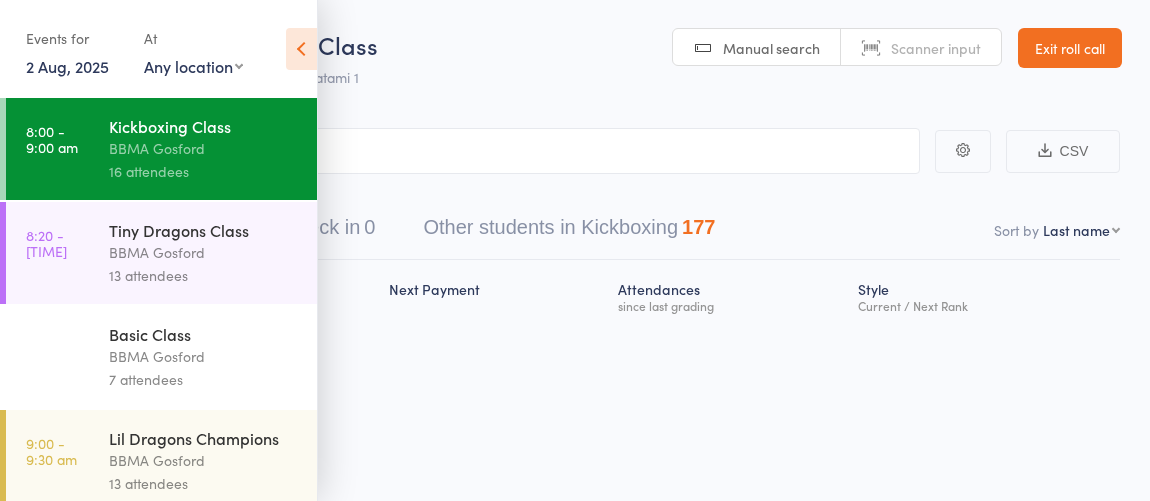 scroll, scrollTop: 0, scrollLeft: 0, axis: both 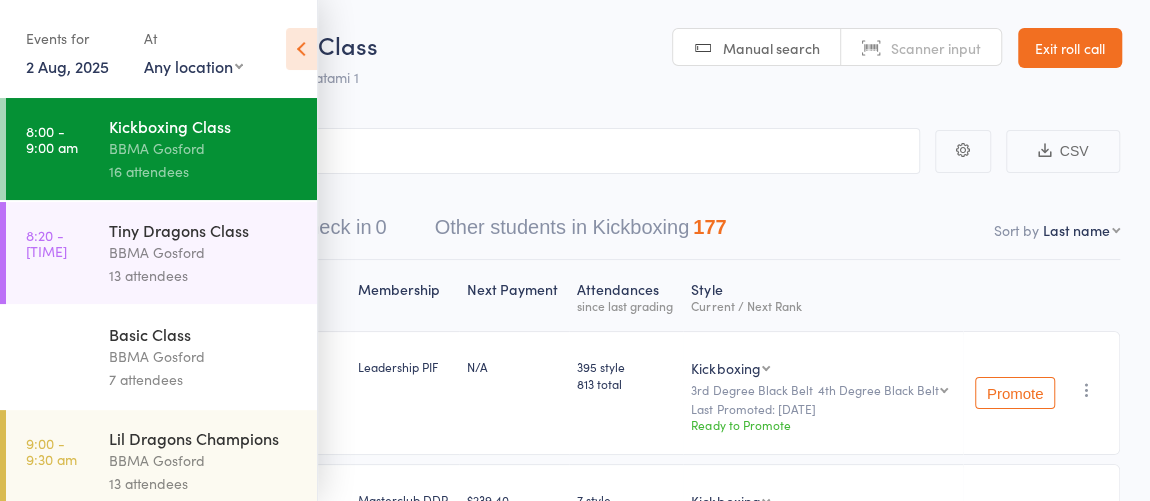 click on "BBMA Gosford" at bounding box center (204, 356) 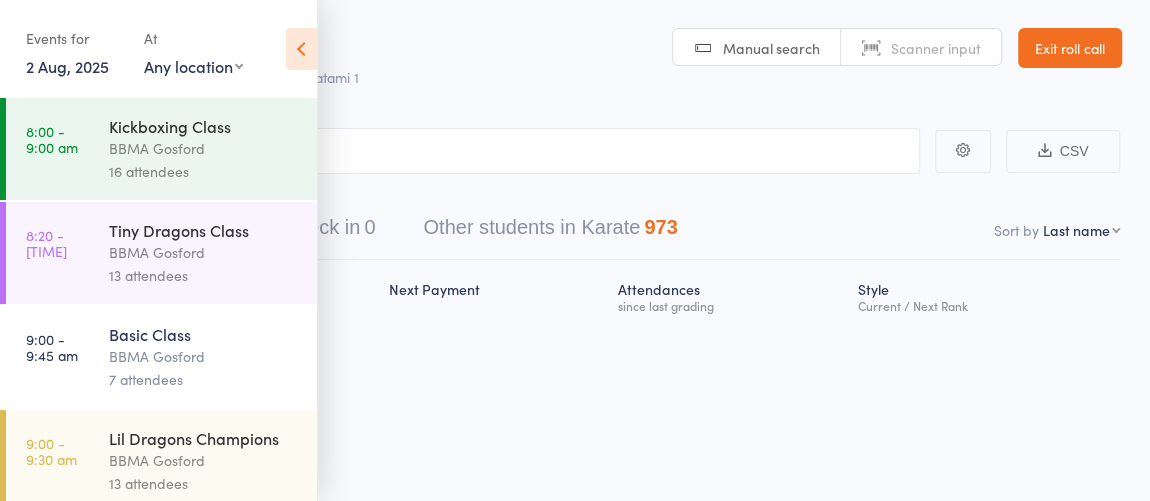 click at bounding box center [301, 49] 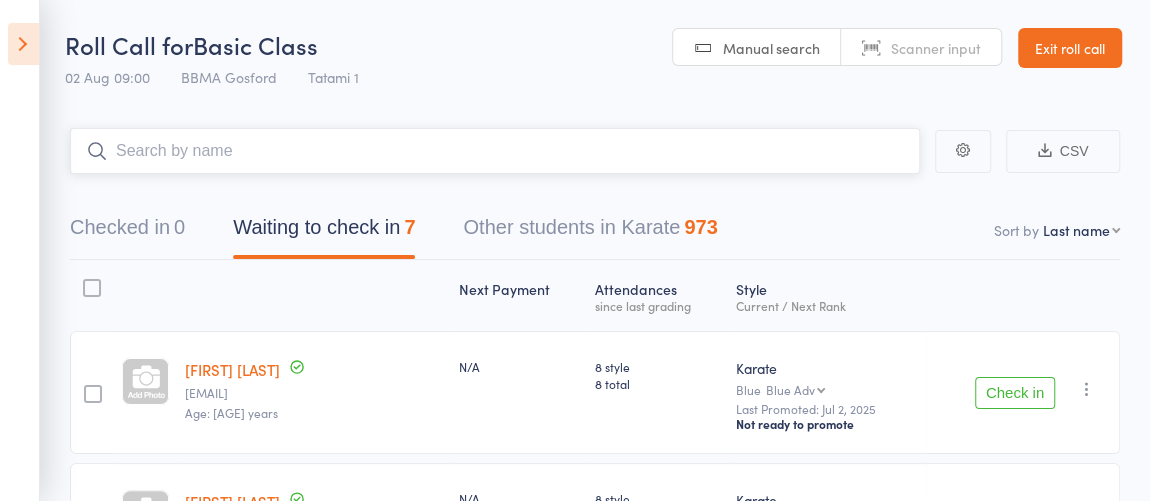 click at bounding box center [495, 151] 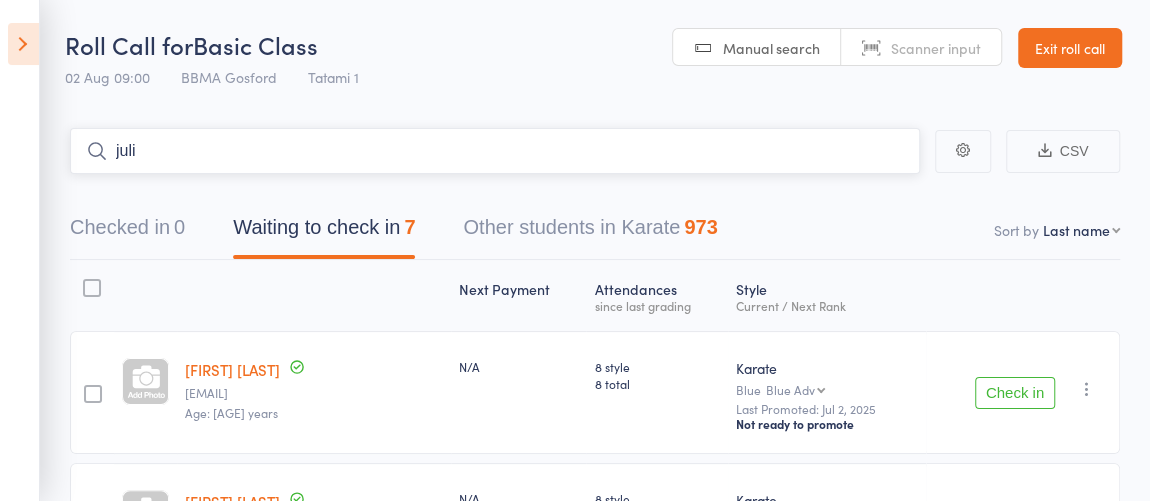 type on "julie" 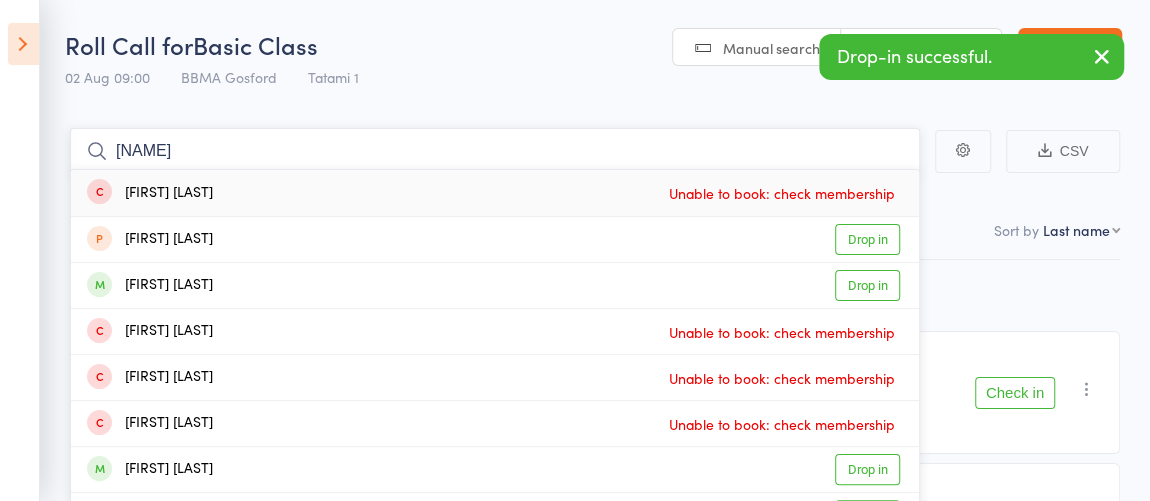 type on "adam" 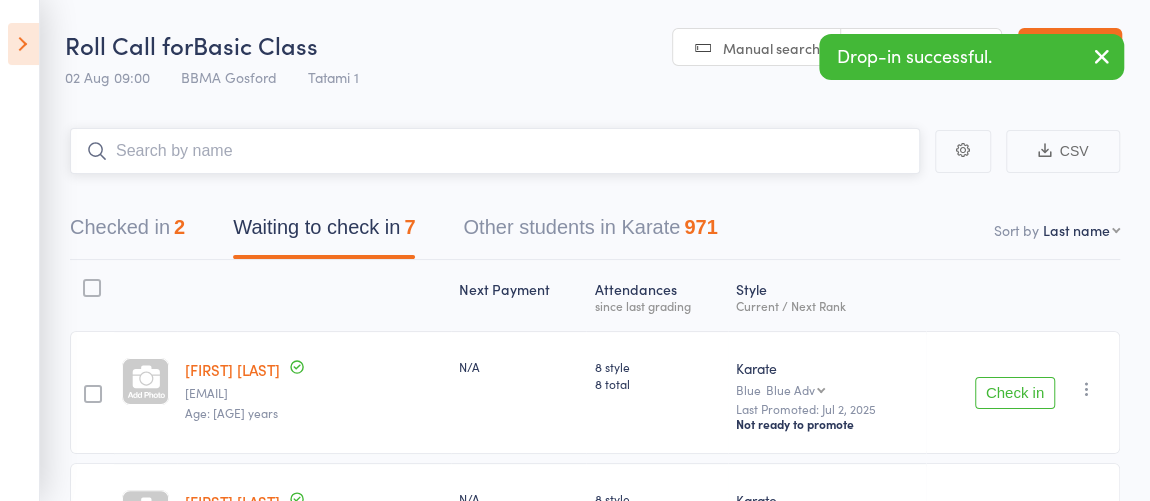 click on "Checked in  2" at bounding box center [127, 232] 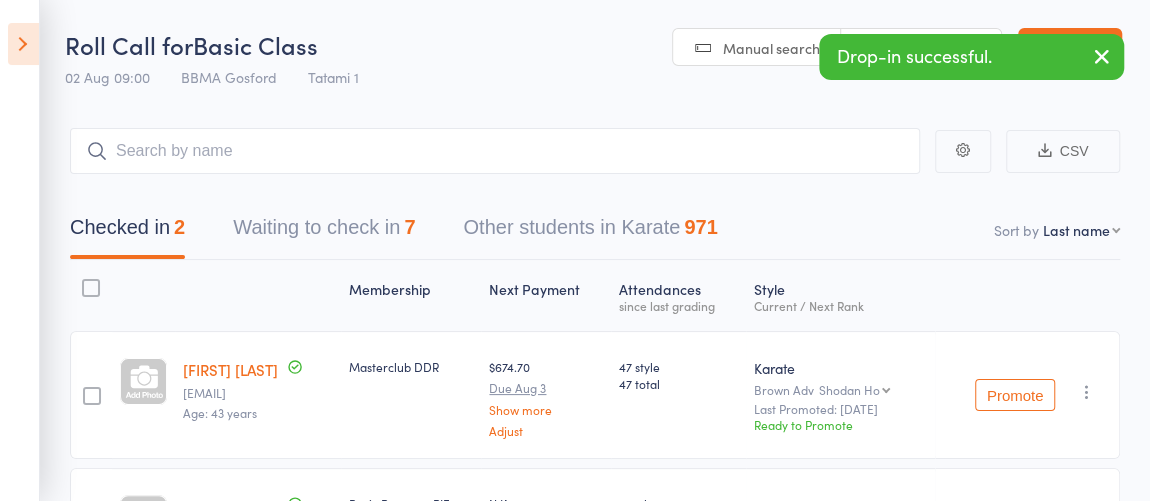 click at bounding box center [1087, 392] 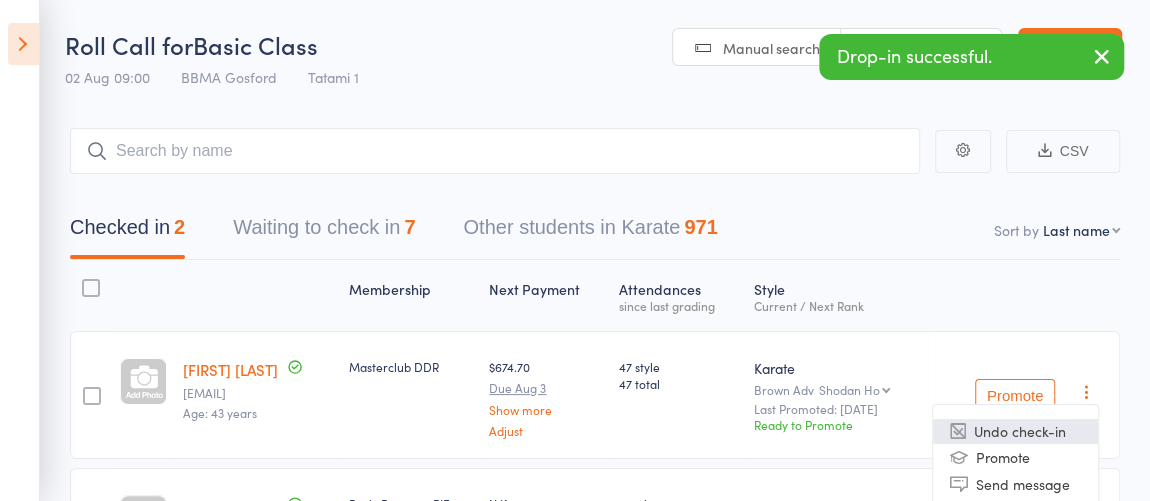 click on "Undo check-in" at bounding box center (1015, 431) 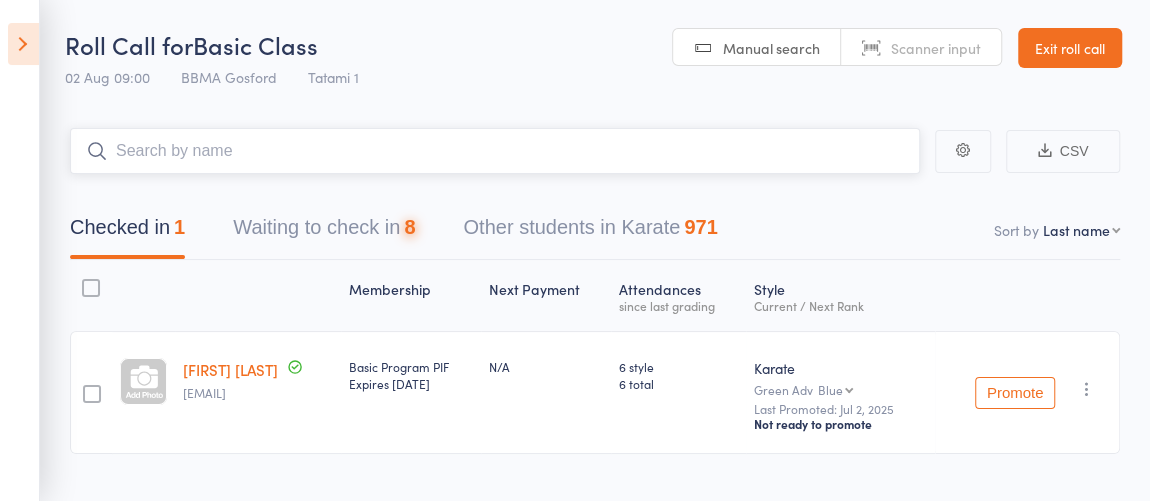 click at bounding box center [495, 151] 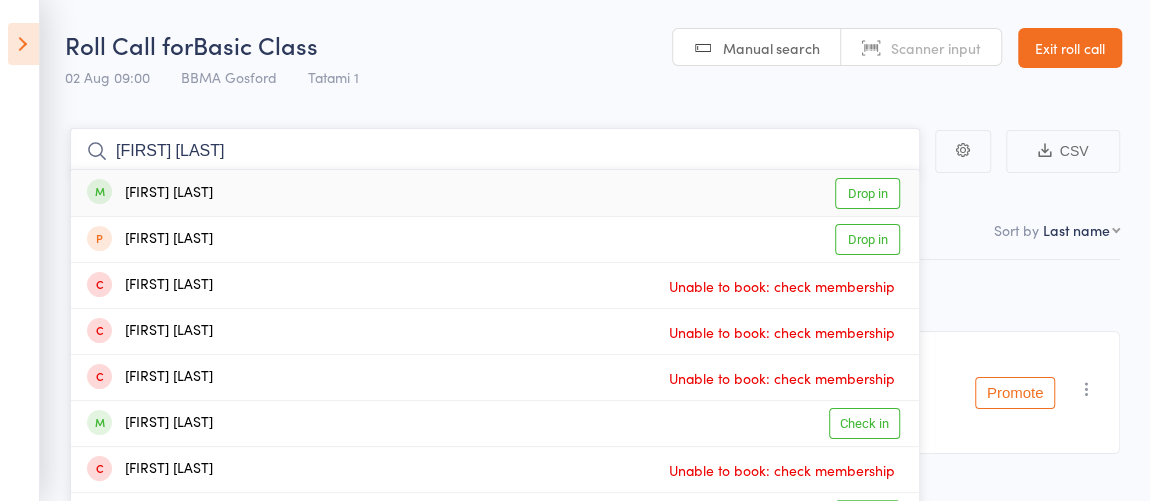 type on "adam d" 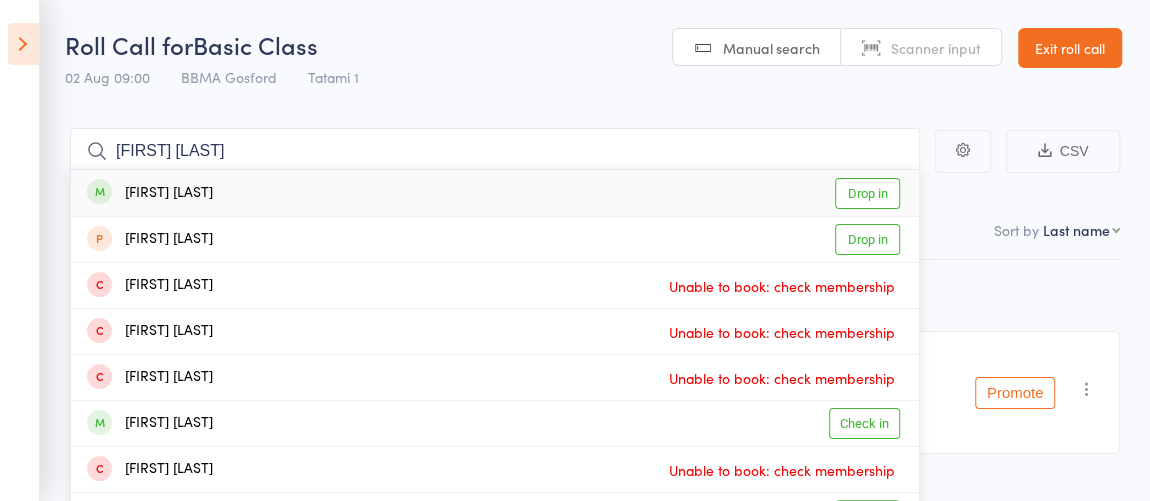 click on "Adam Dwyer Drop in" at bounding box center [495, 193] 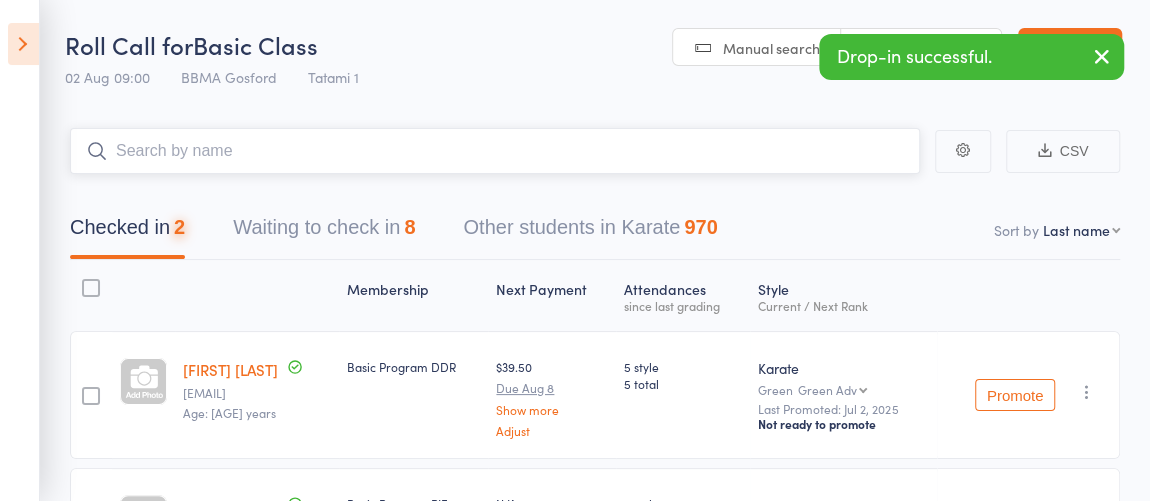 click at bounding box center [495, 151] 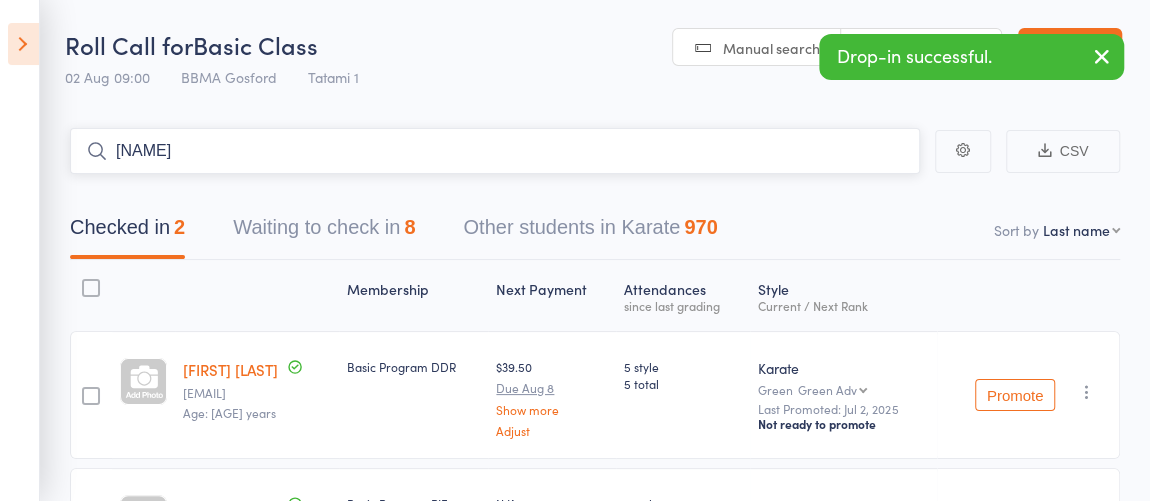 type on "lisa" 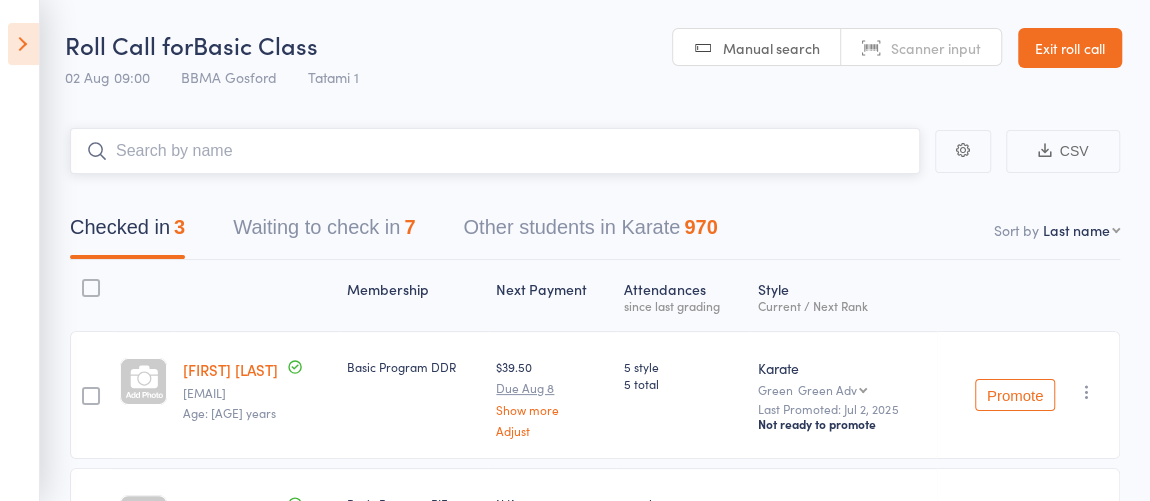 click at bounding box center [495, 151] 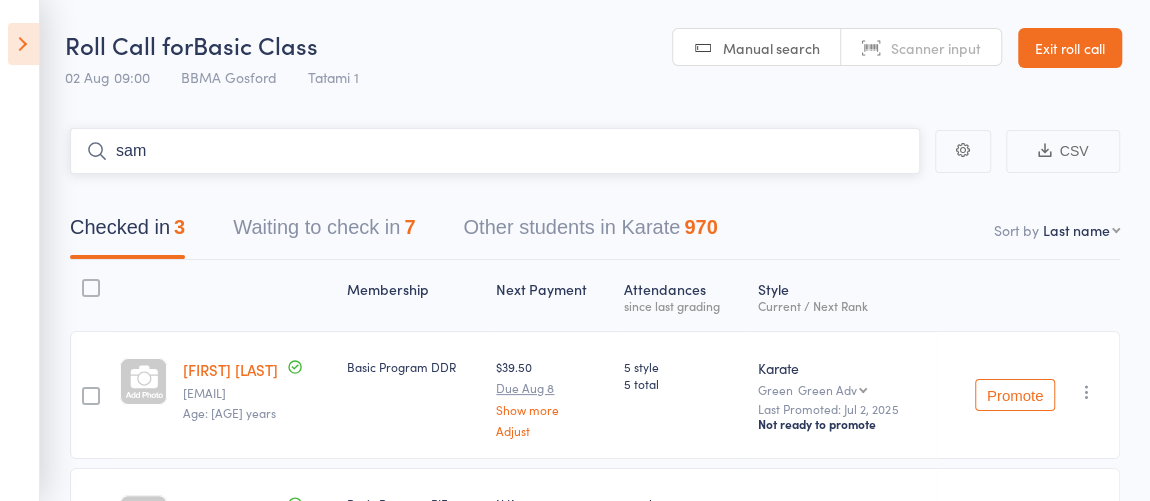 type on "sama" 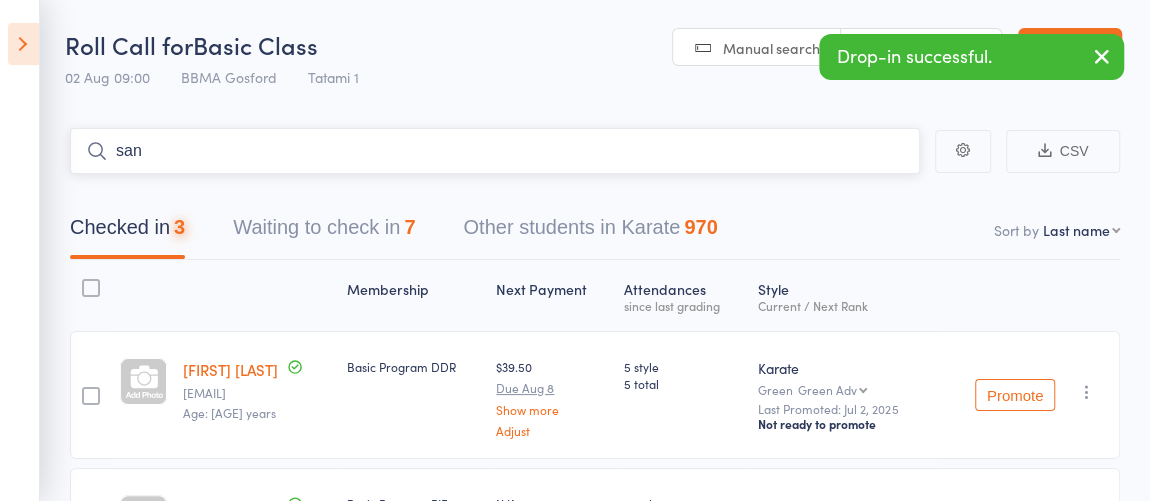 type on "sana" 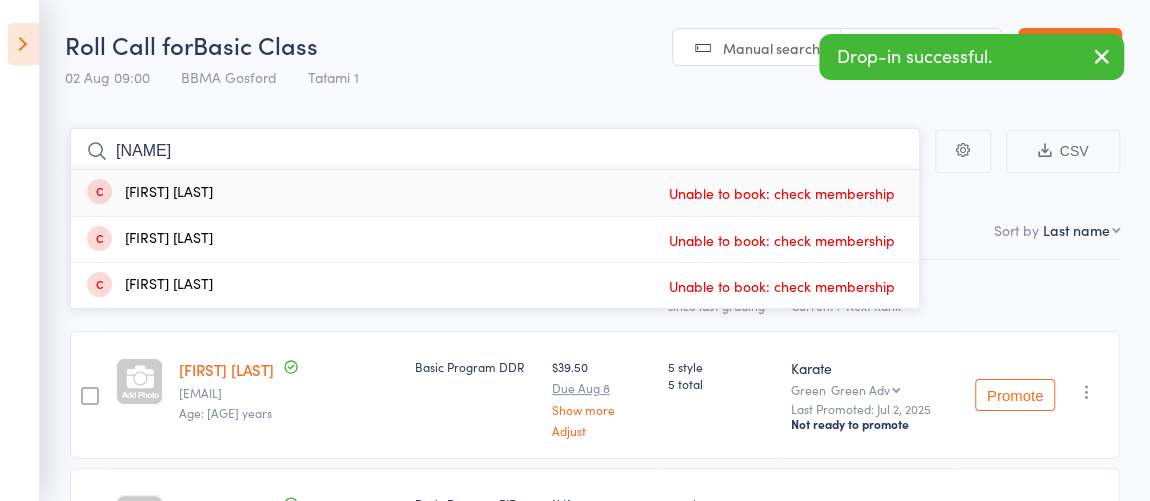 type on "saood" 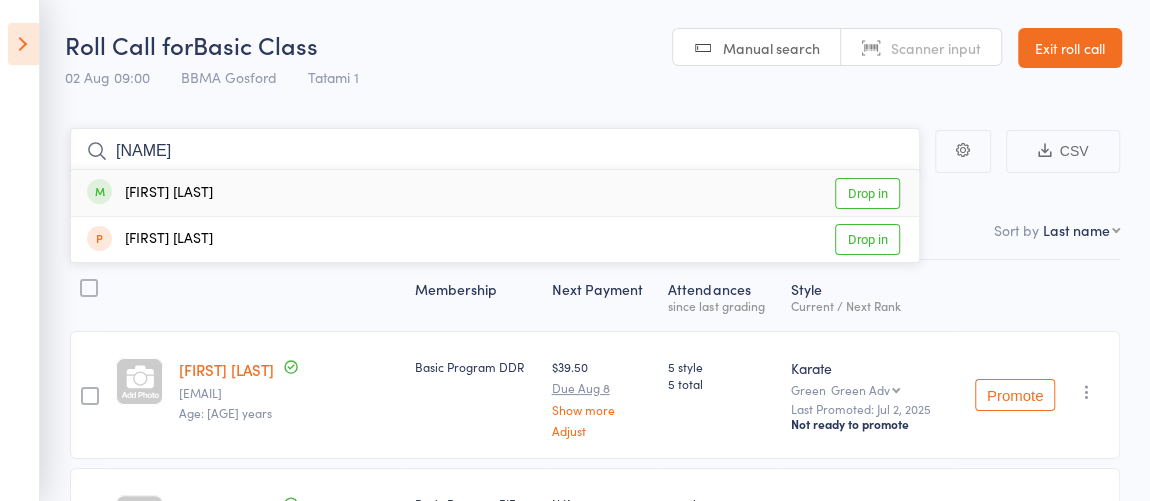type 